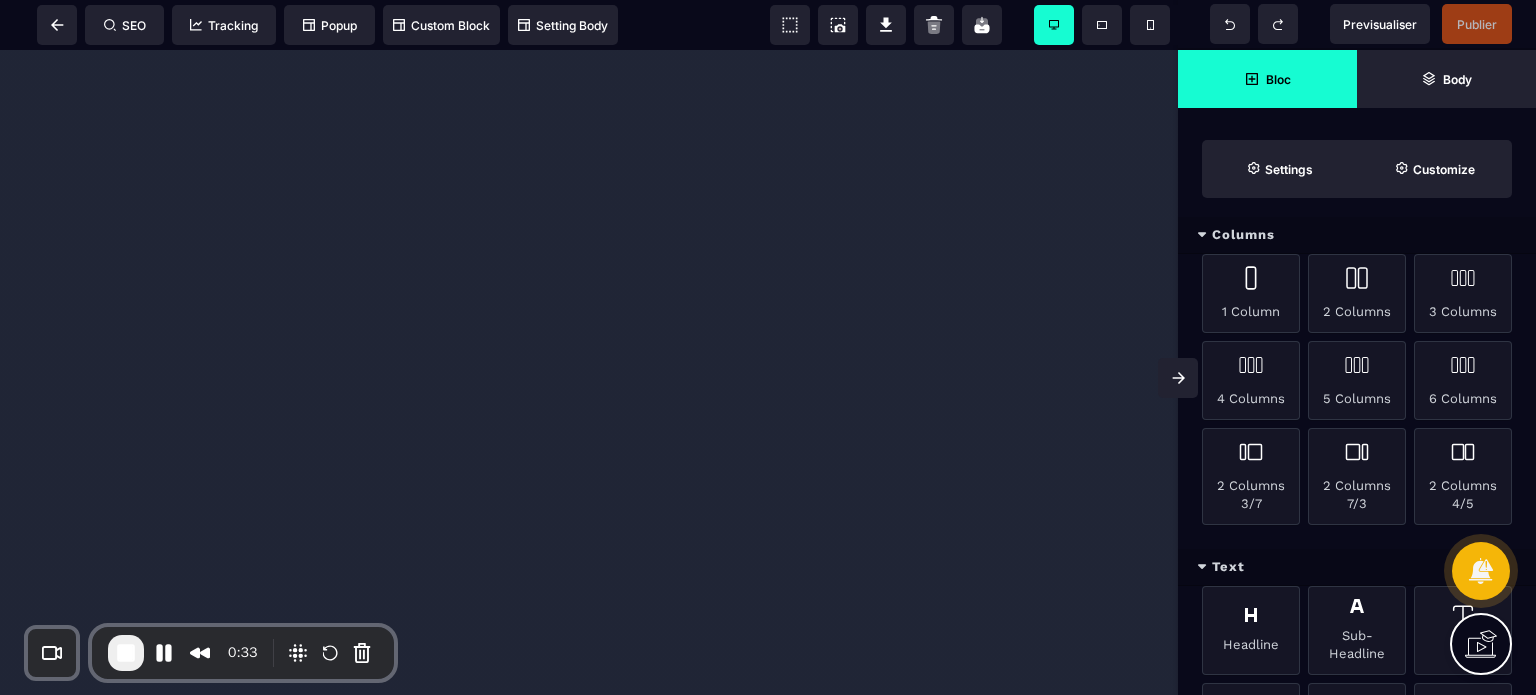 scroll, scrollTop: 0, scrollLeft: 0, axis: both 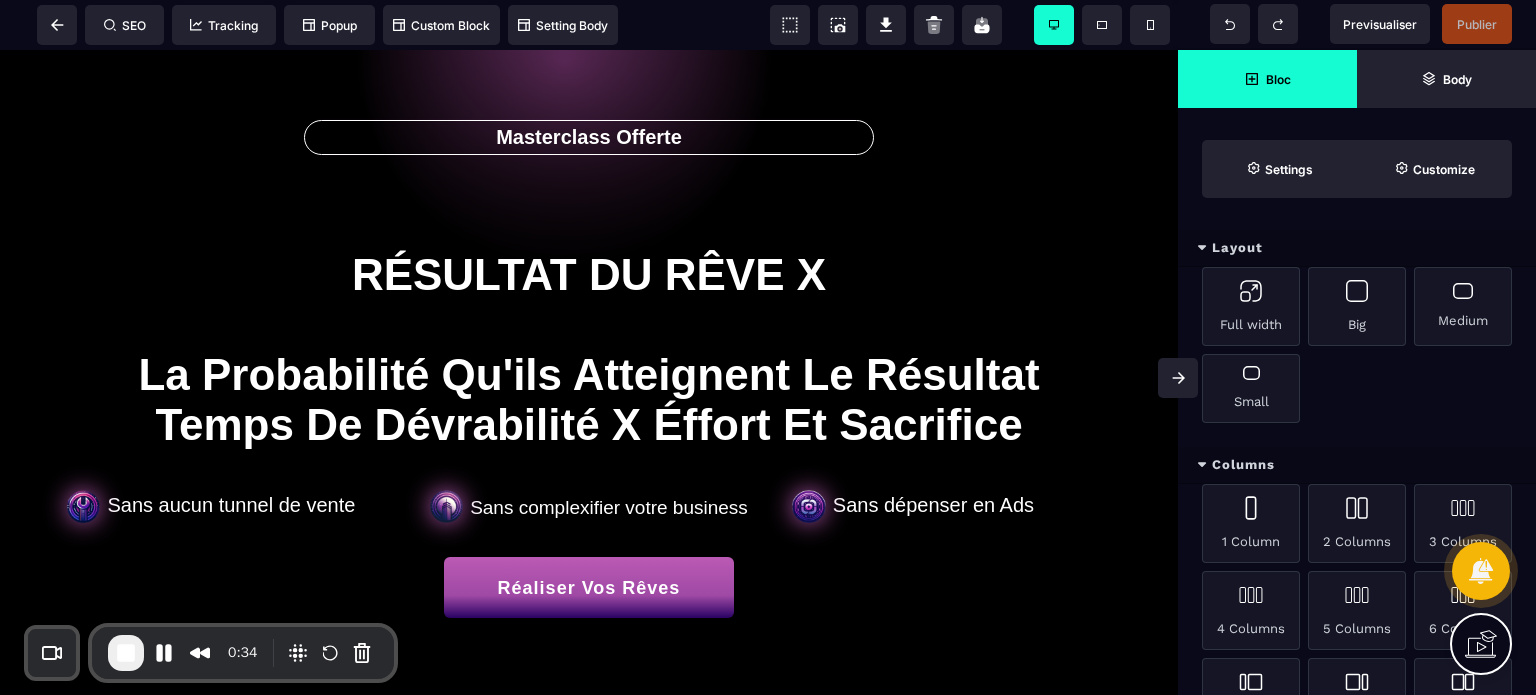click at bounding box center [1178, 378] 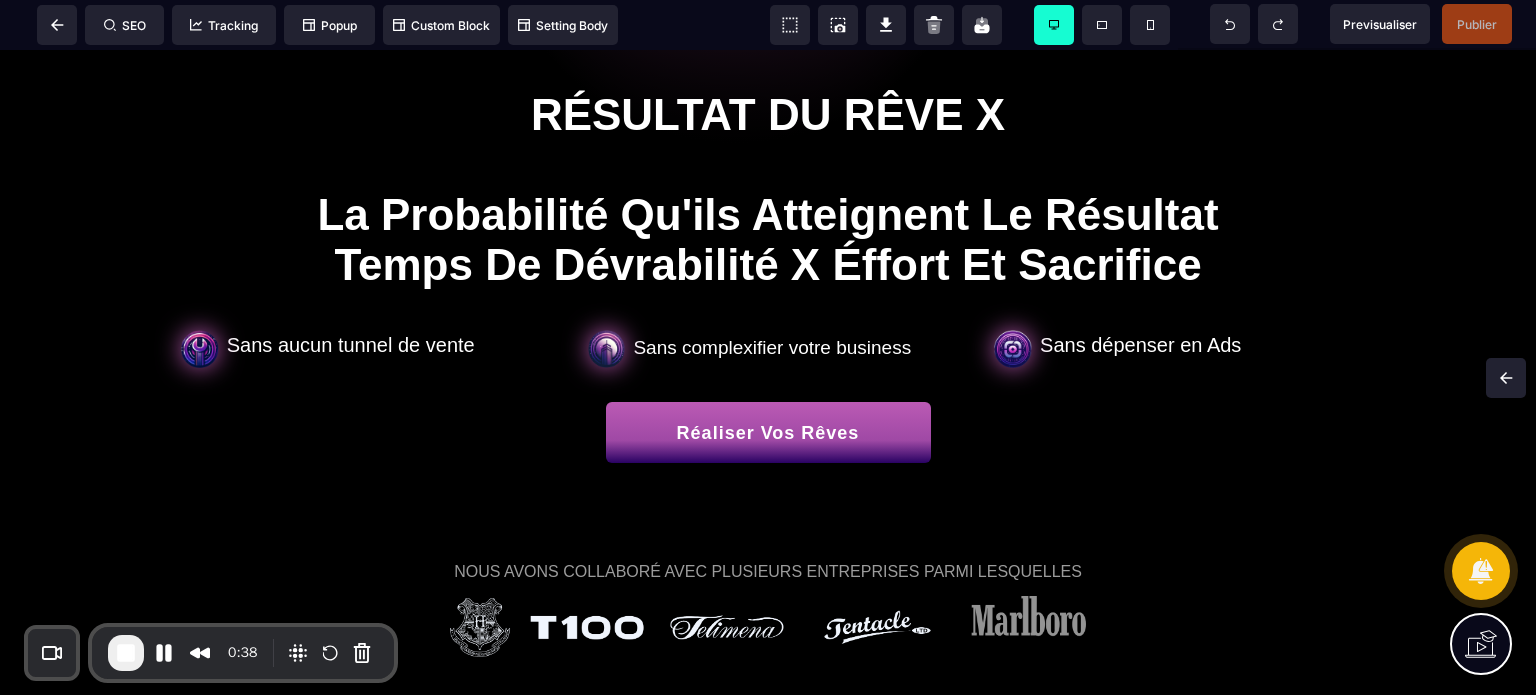 scroll, scrollTop: 60, scrollLeft: 0, axis: vertical 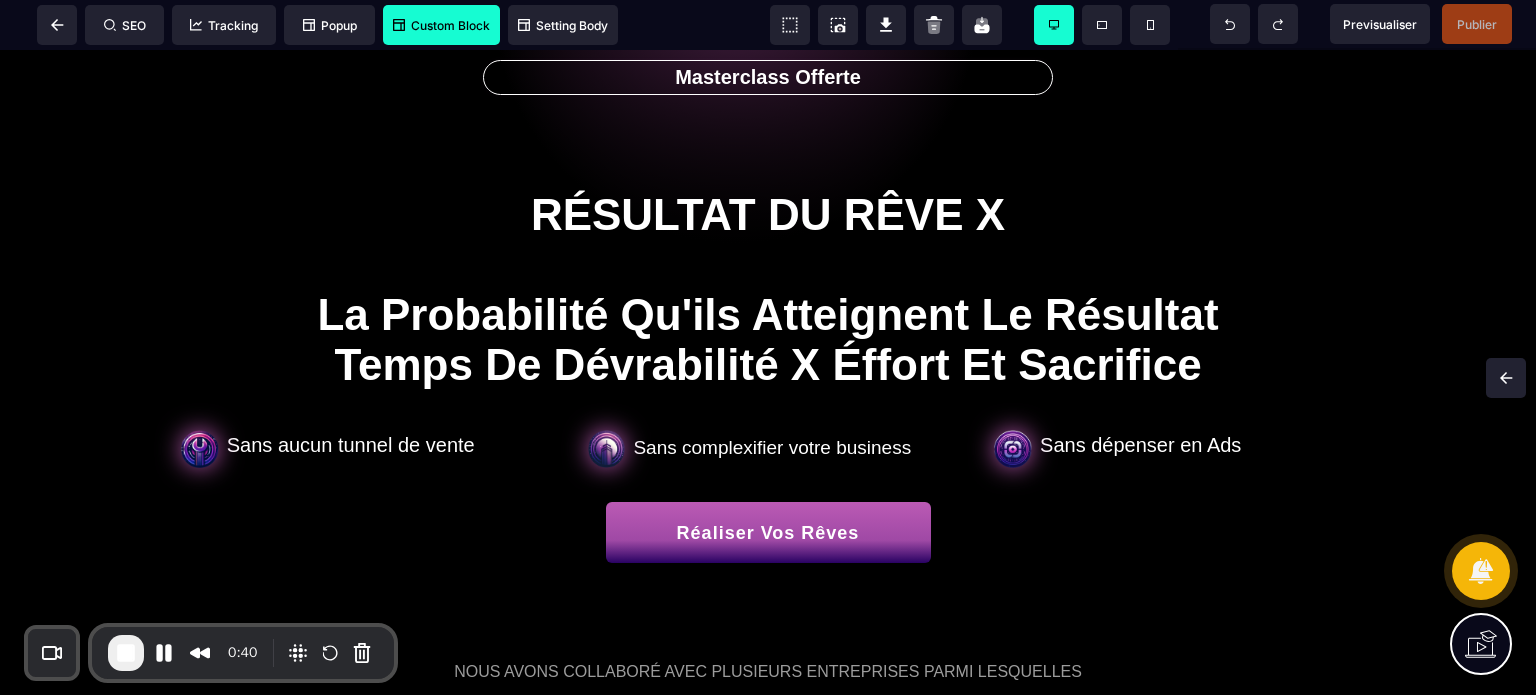 click on "Custom Block" at bounding box center [441, 25] 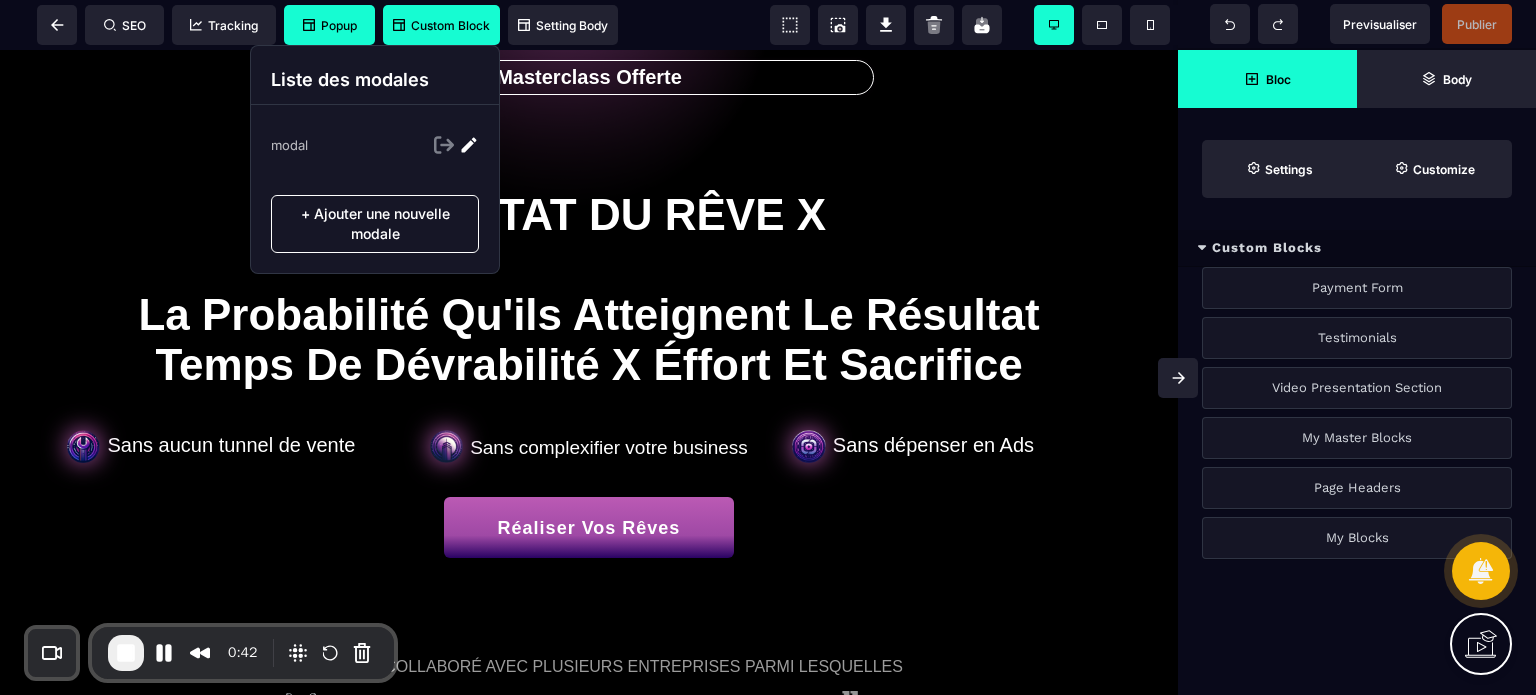 click on "Popup" at bounding box center [330, 25] 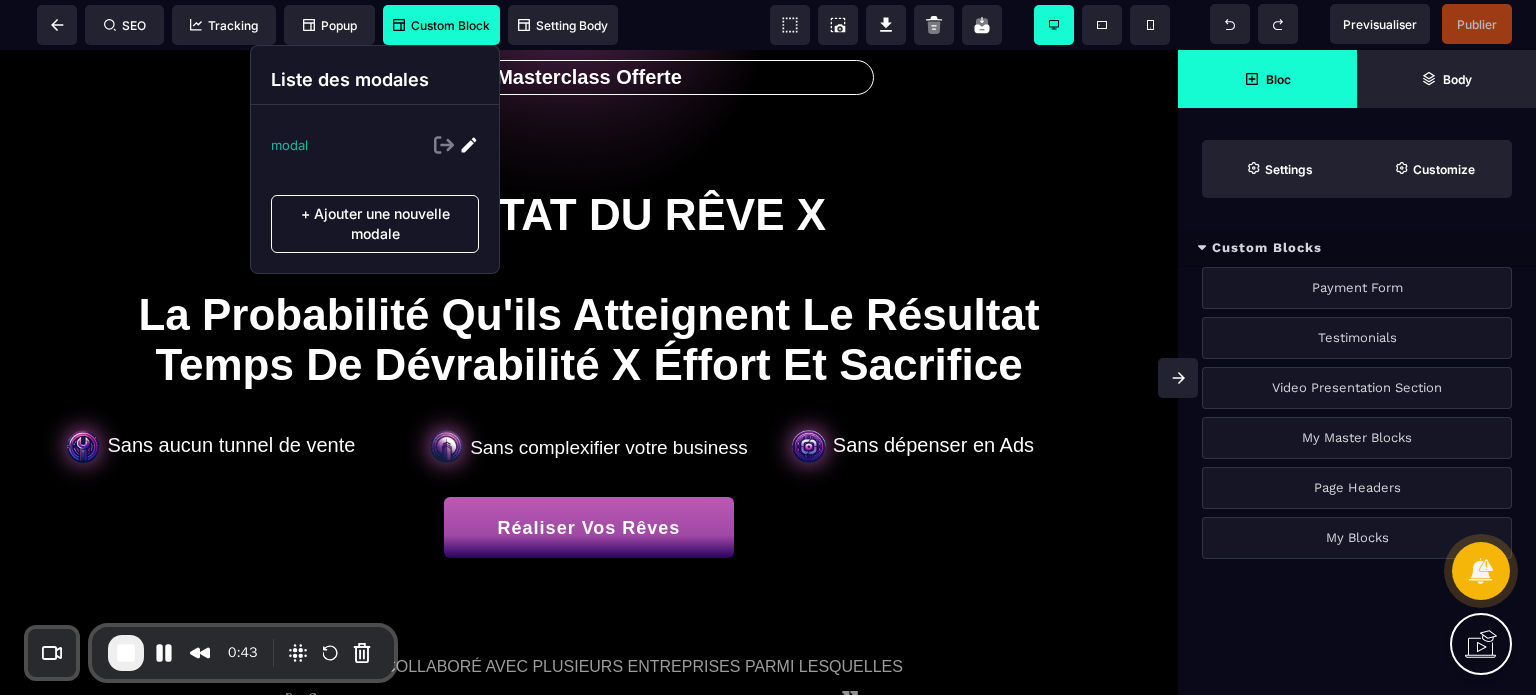 click at bounding box center [469, 145] 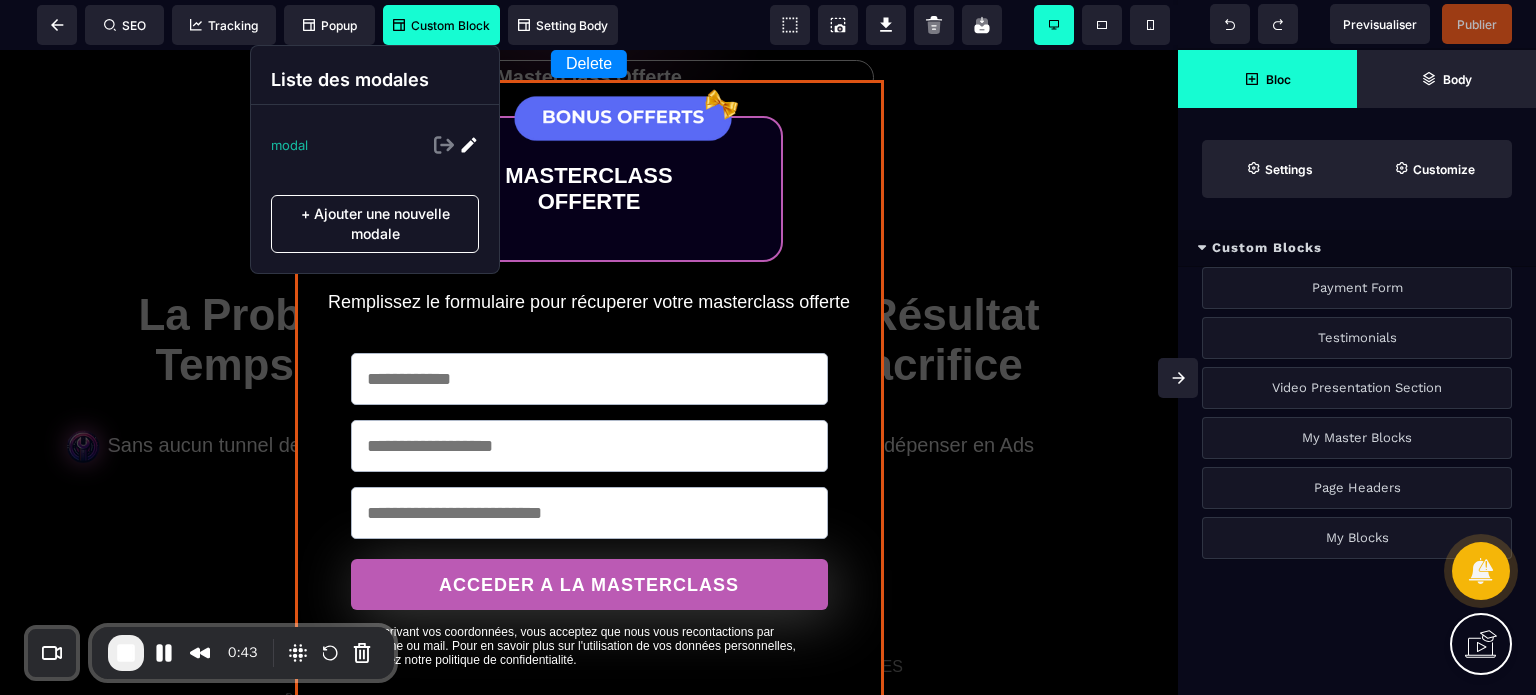 select 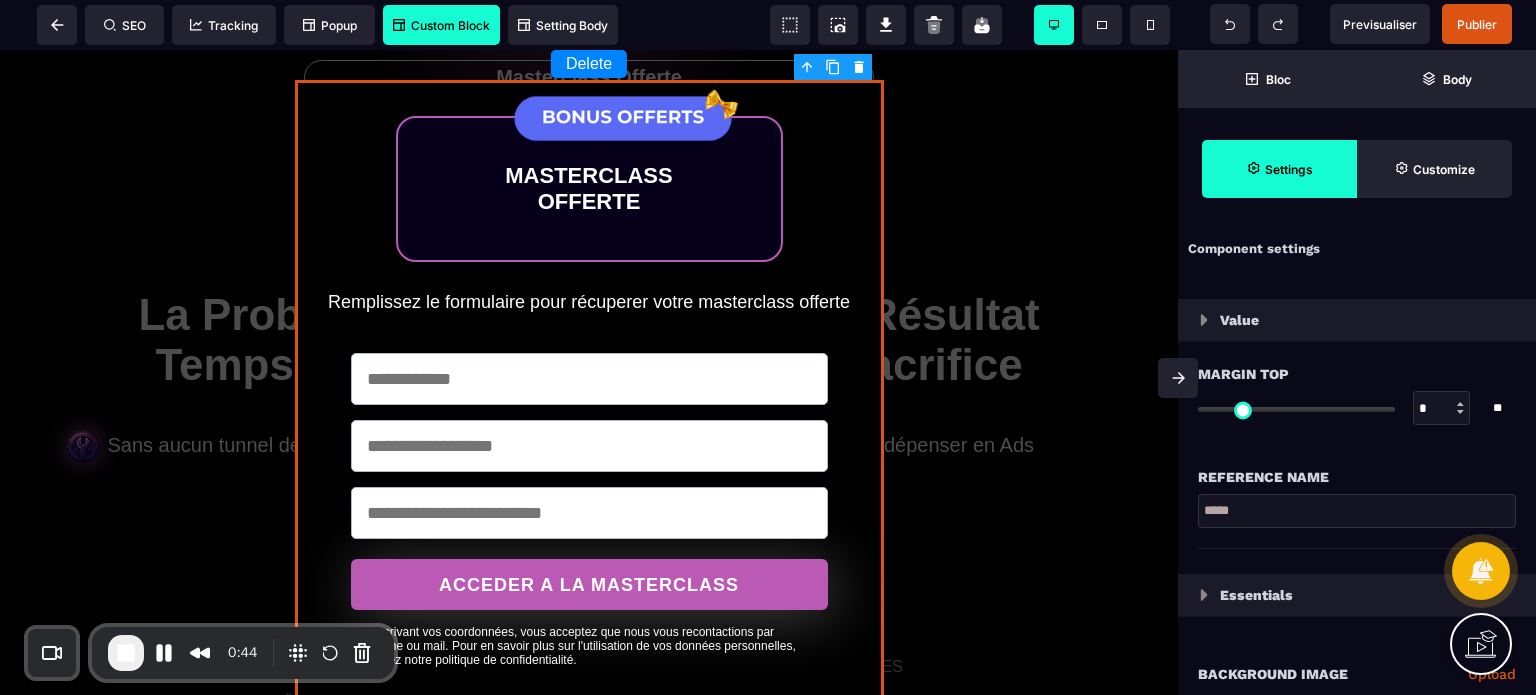 type on "*" 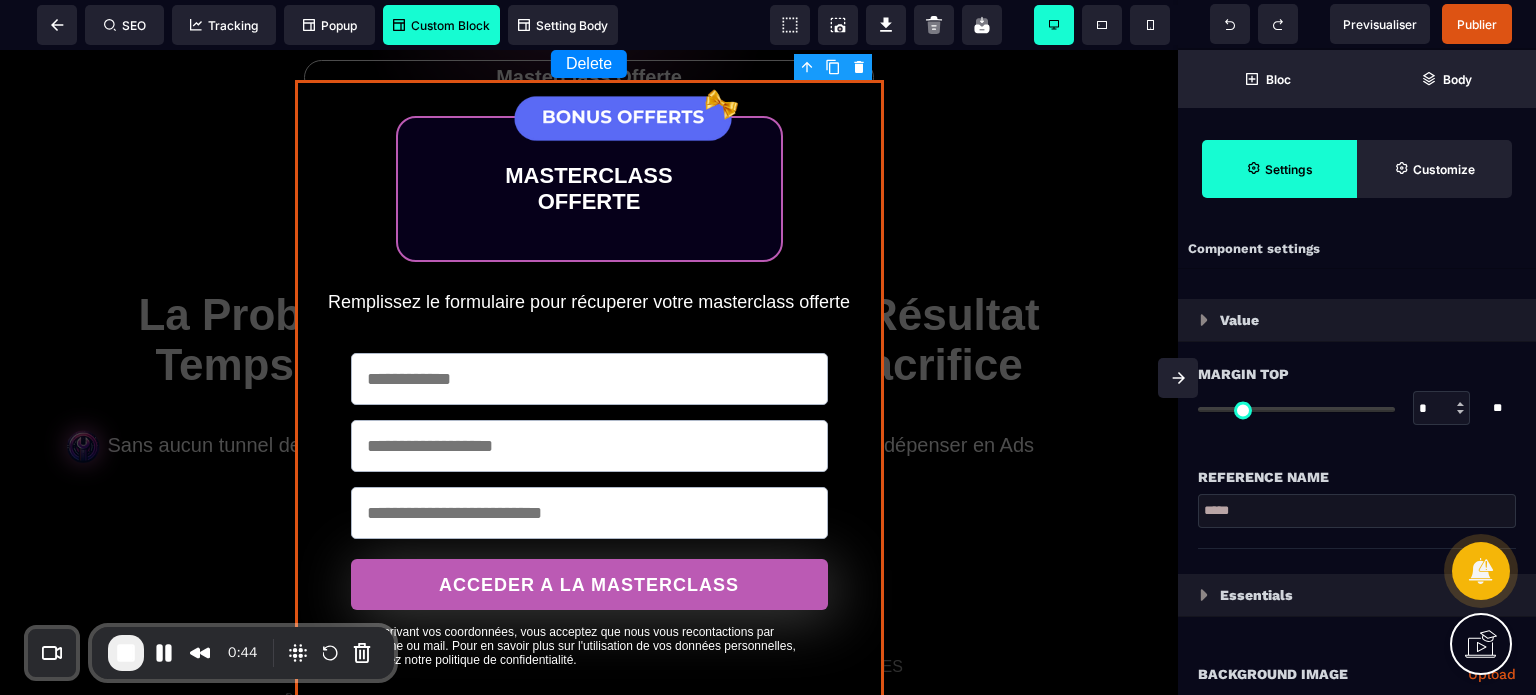 type on "**" 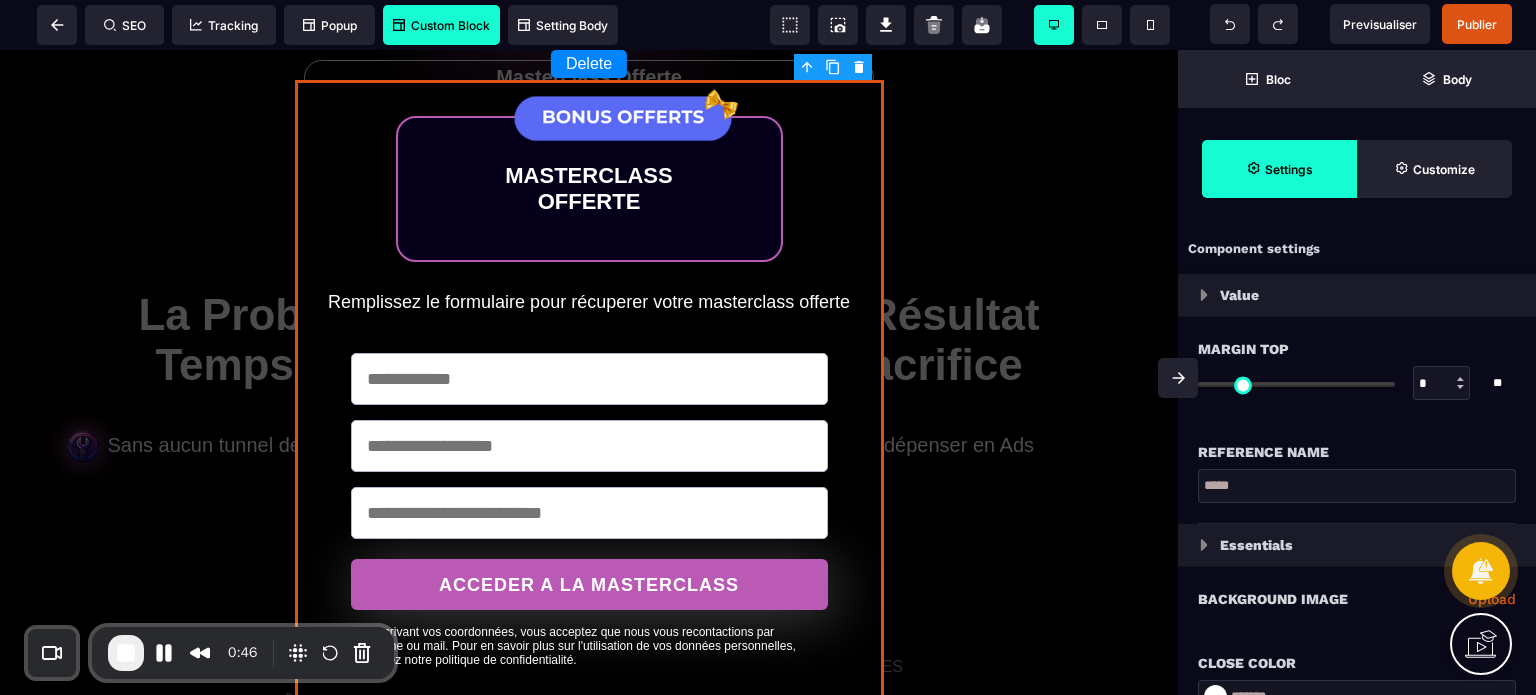 click at bounding box center [1178, 378] 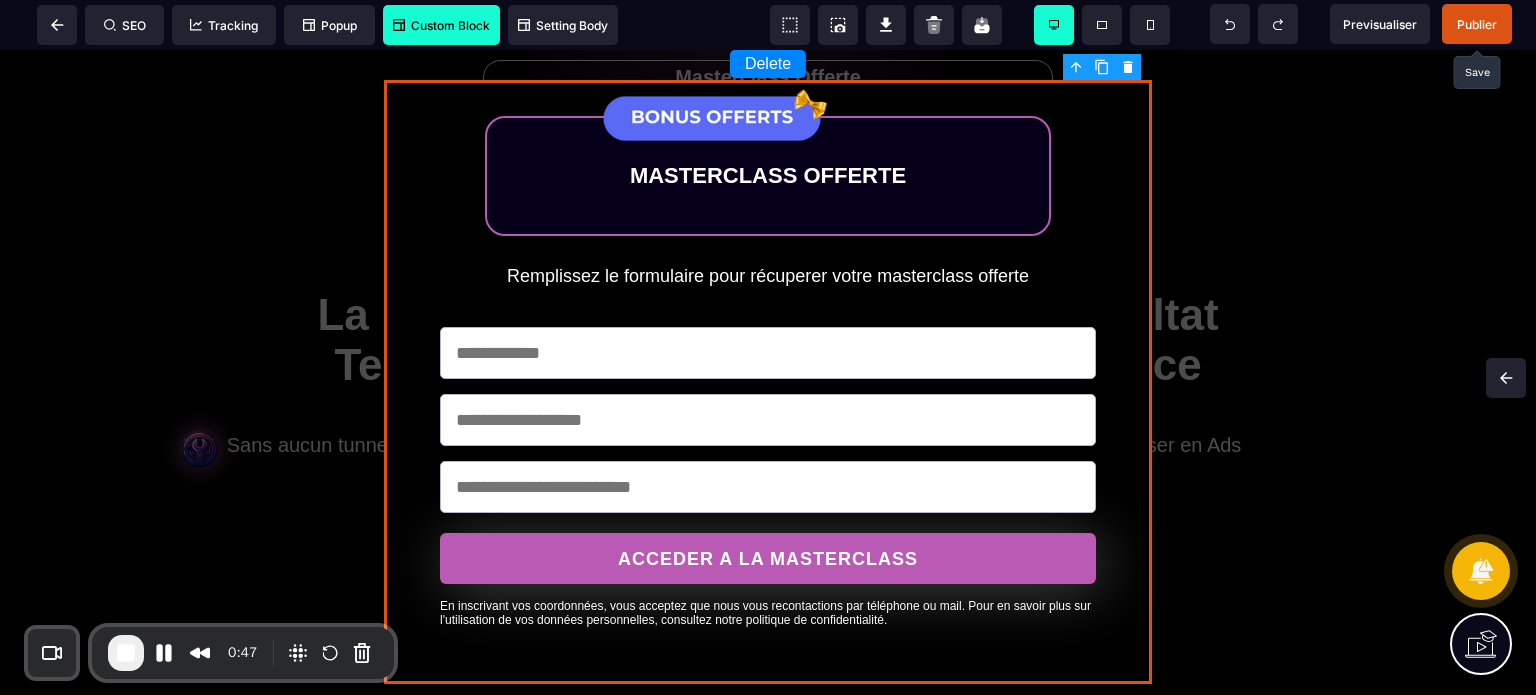 click on "Publier" at bounding box center (1477, 24) 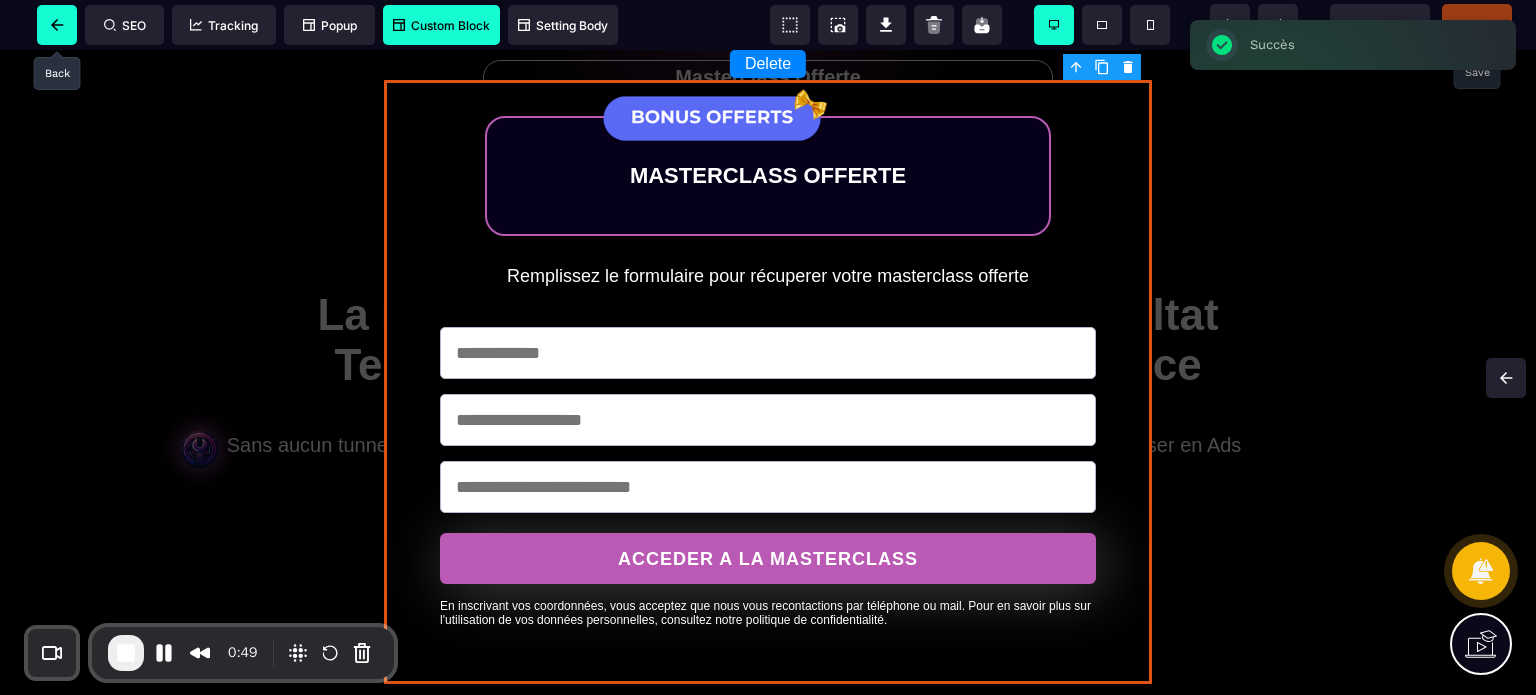 click at bounding box center [57, 25] 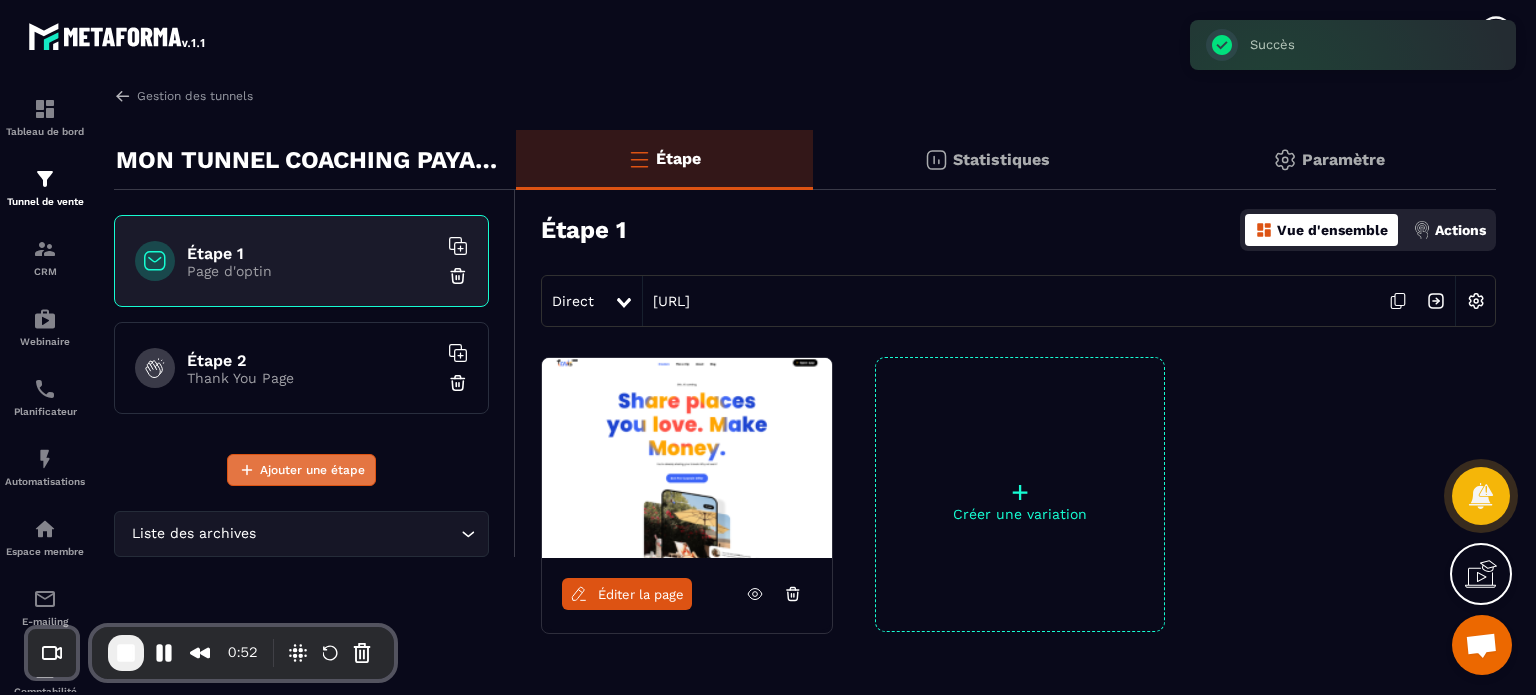 click on "Ajouter une étape" at bounding box center [312, 470] 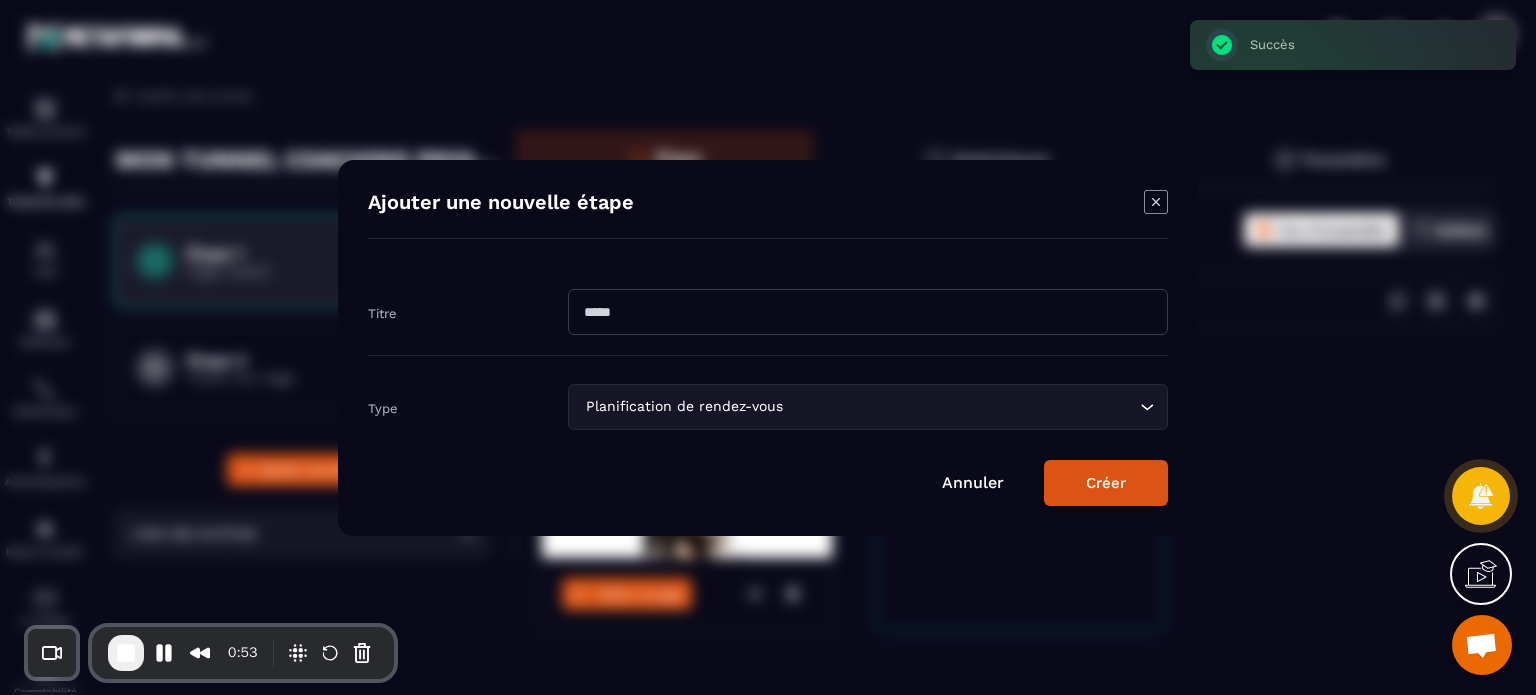 click at bounding box center [868, 312] 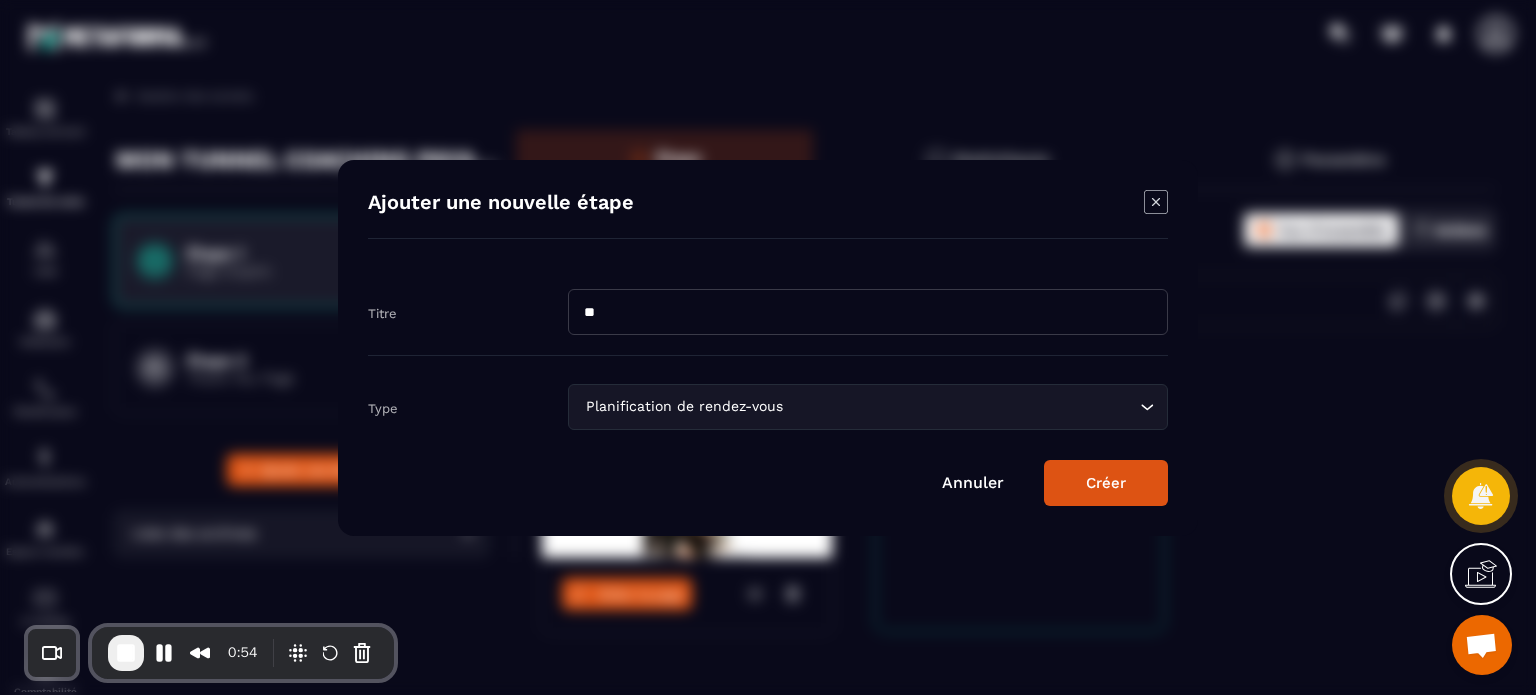 type on "*" 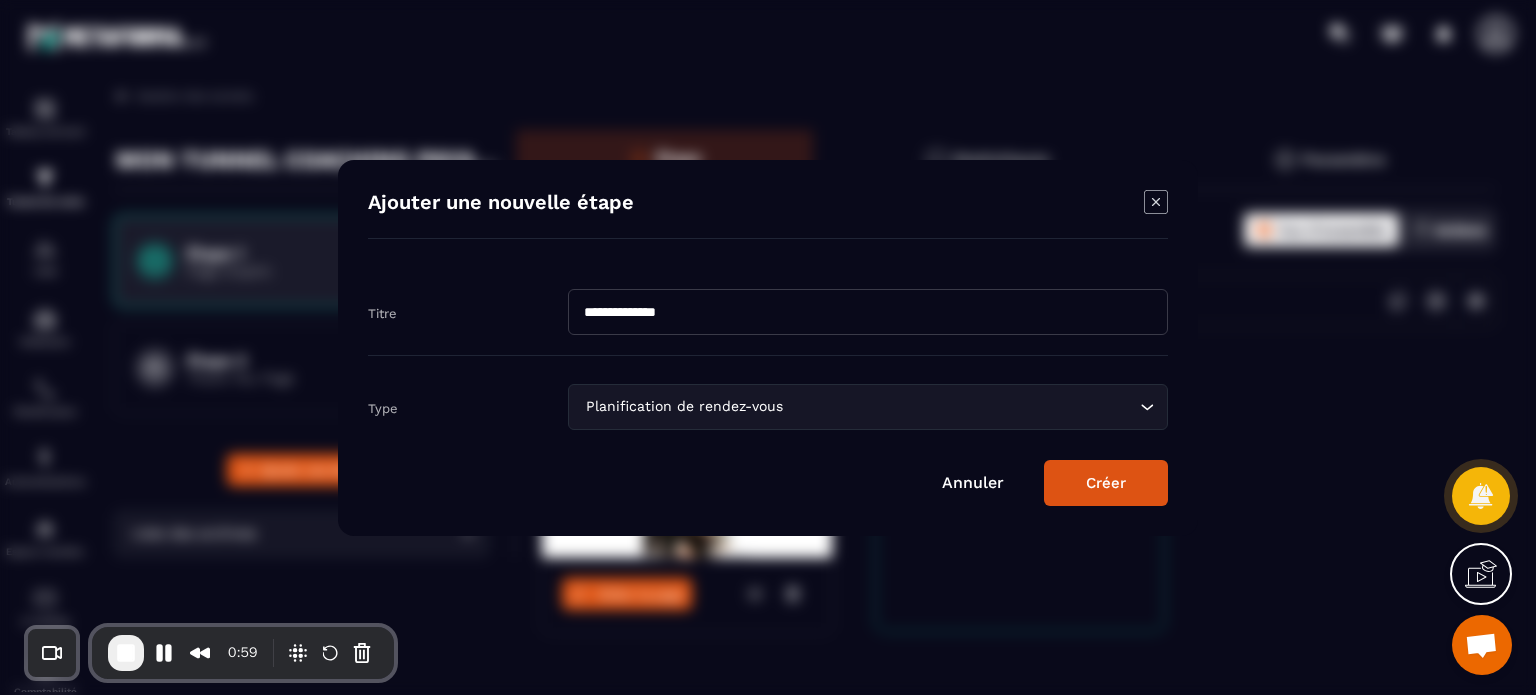type on "**********" 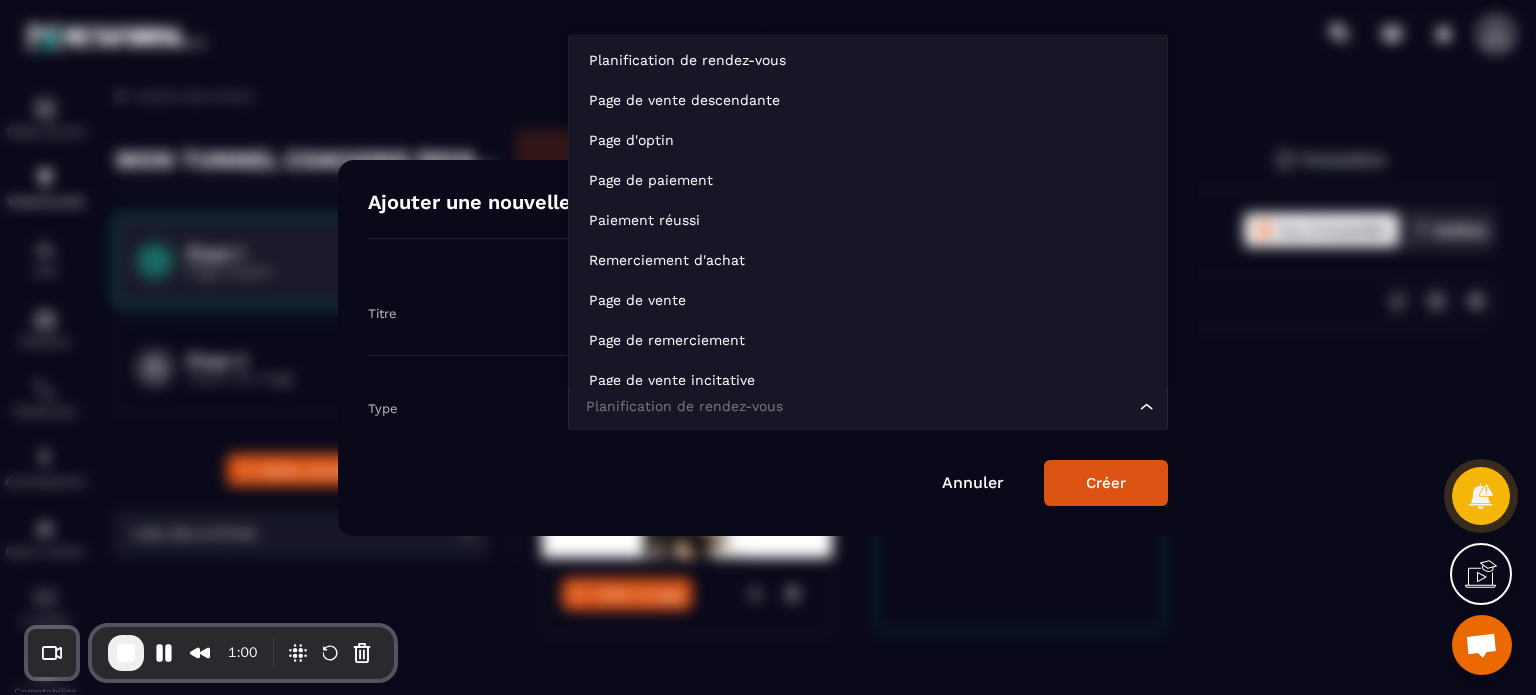scroll, scrollTop: 15, scrollLeft: 0, axis: vertical 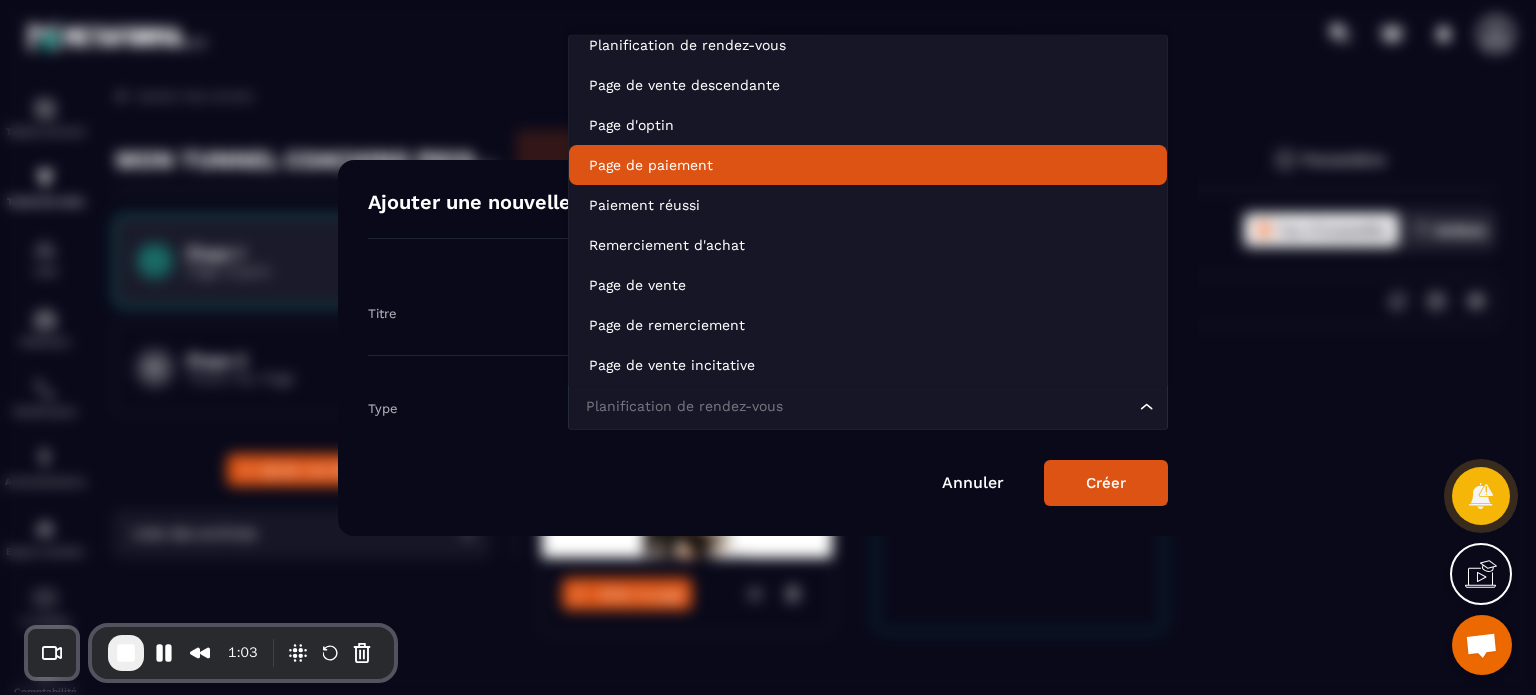 click on "Page de paiement" 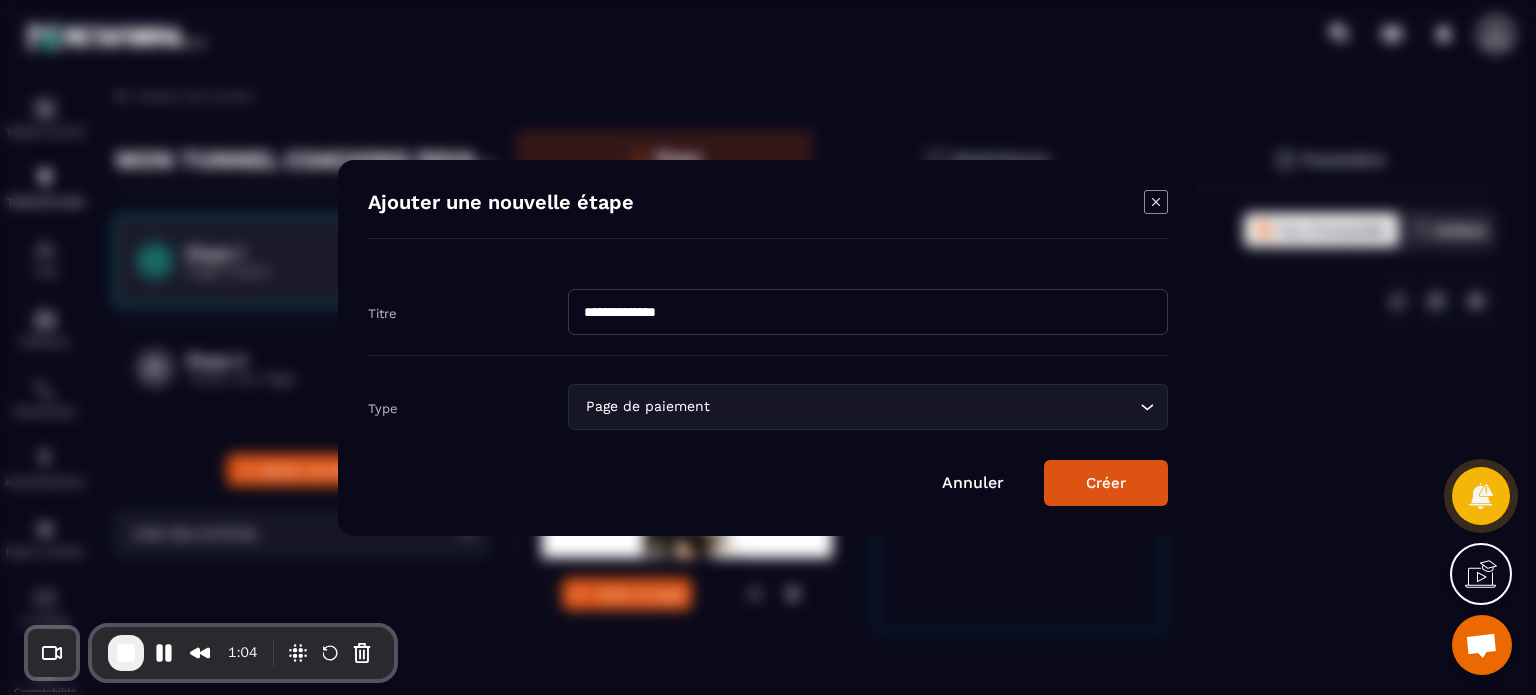 click on "Créer" at bounding box center (1106, 483) 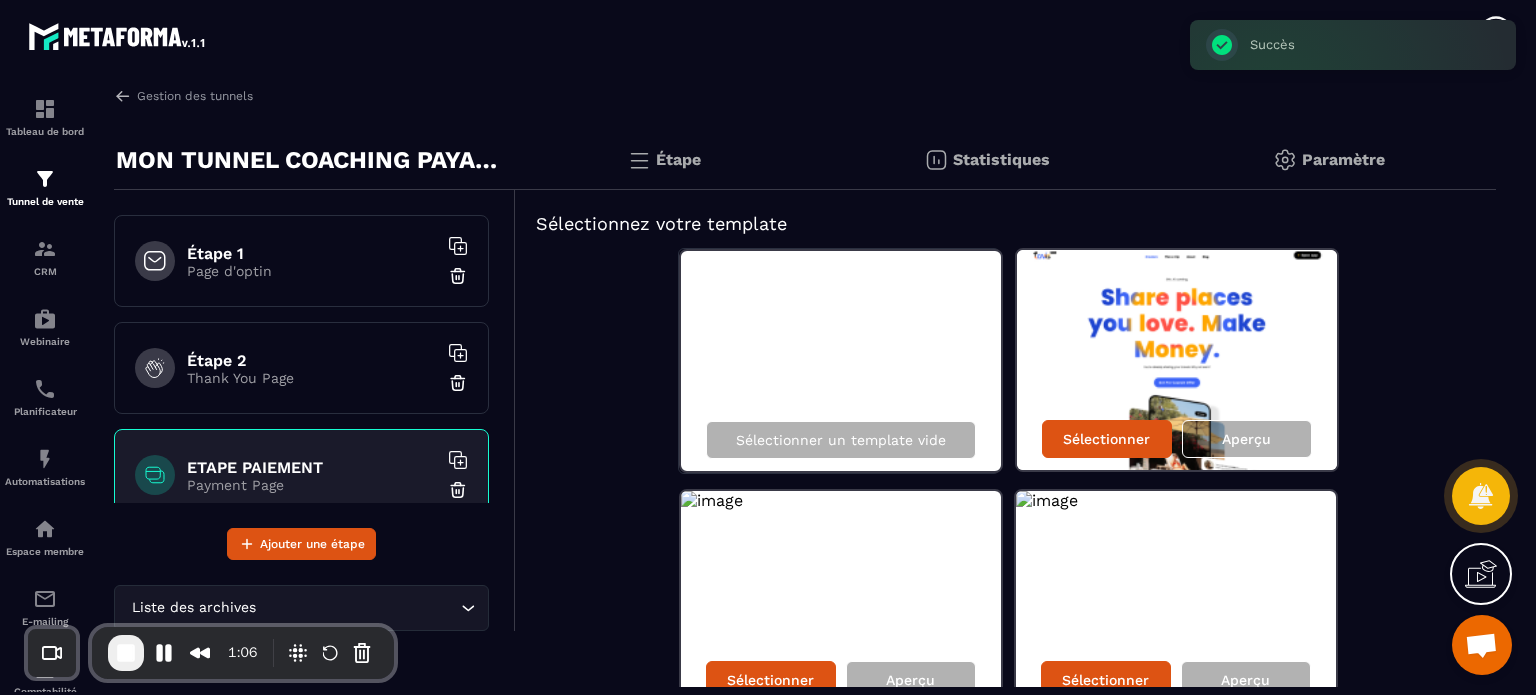 click on "Sélectionner un template vide Sélectionner Aperçu Sélectionner Aperçu Sélectionner Aperçu Sélectionner Aperçu Sélectionner Aperçu Sélectionner Aperçu Sélectionner Aperçu Sélectionner Aperçu Sélectionner Aperçu Sélectionner Aperçu Sélectionner Aperçu Sélectionner Aperçu Sélectionner Aperçu" at bounding box center (1006, 1078) 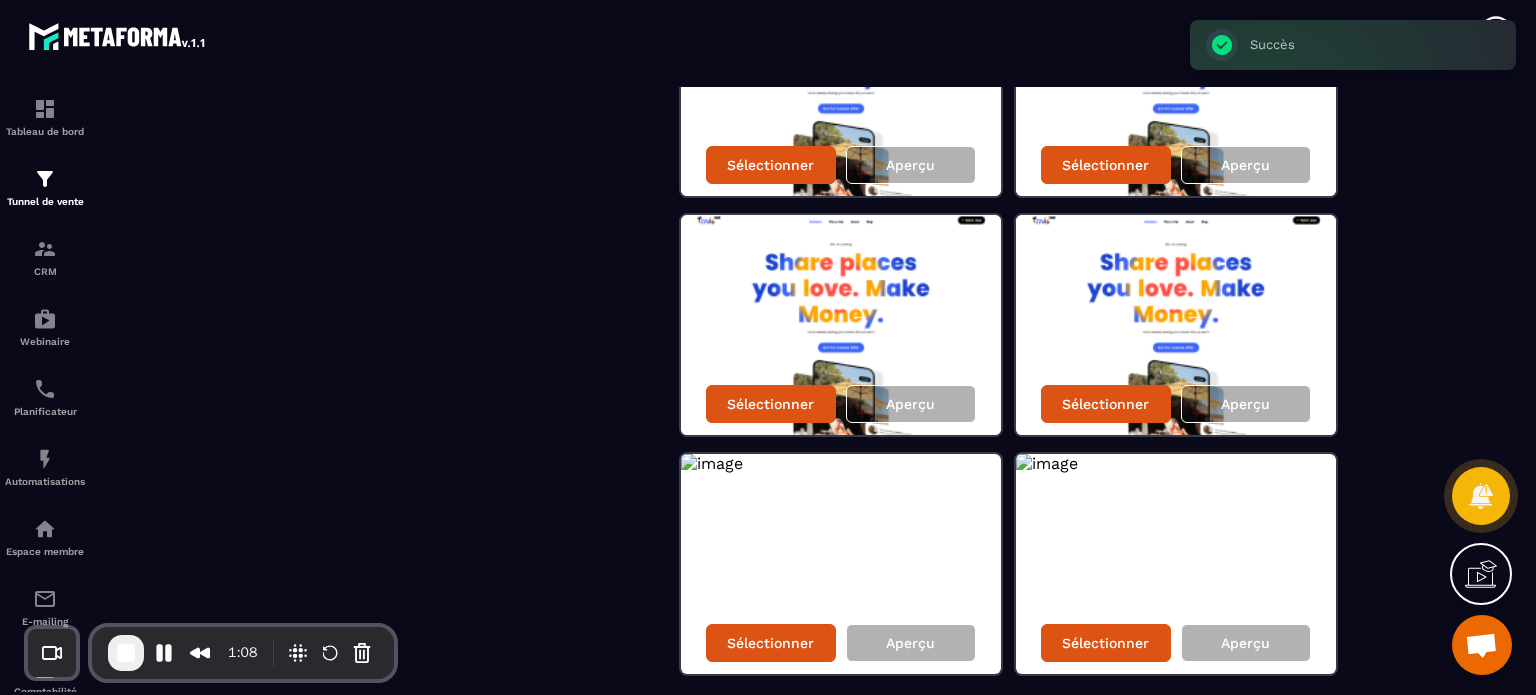 scroll, scrollTop: 1295, scrollLeft: 0, axis: vertical 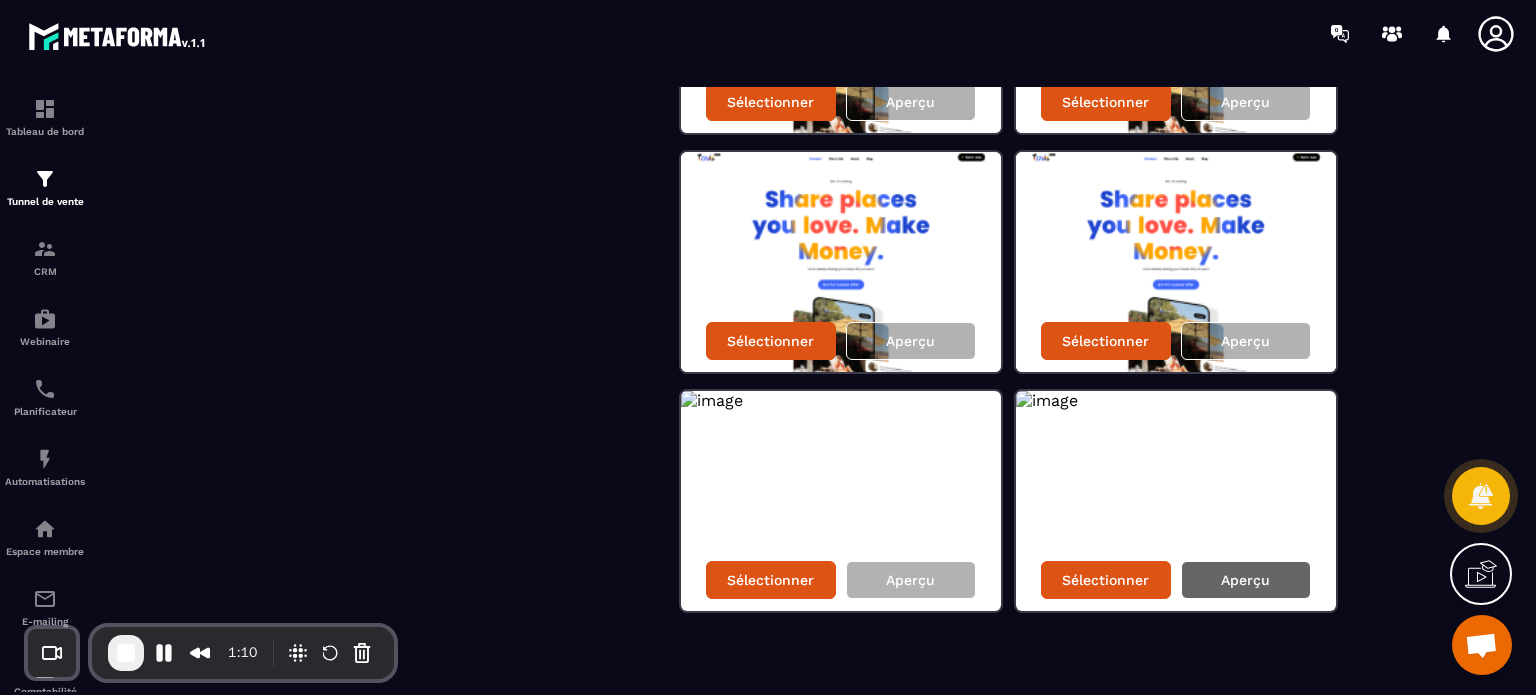 click on "Aperçu" at bounding box center (1245, 580) 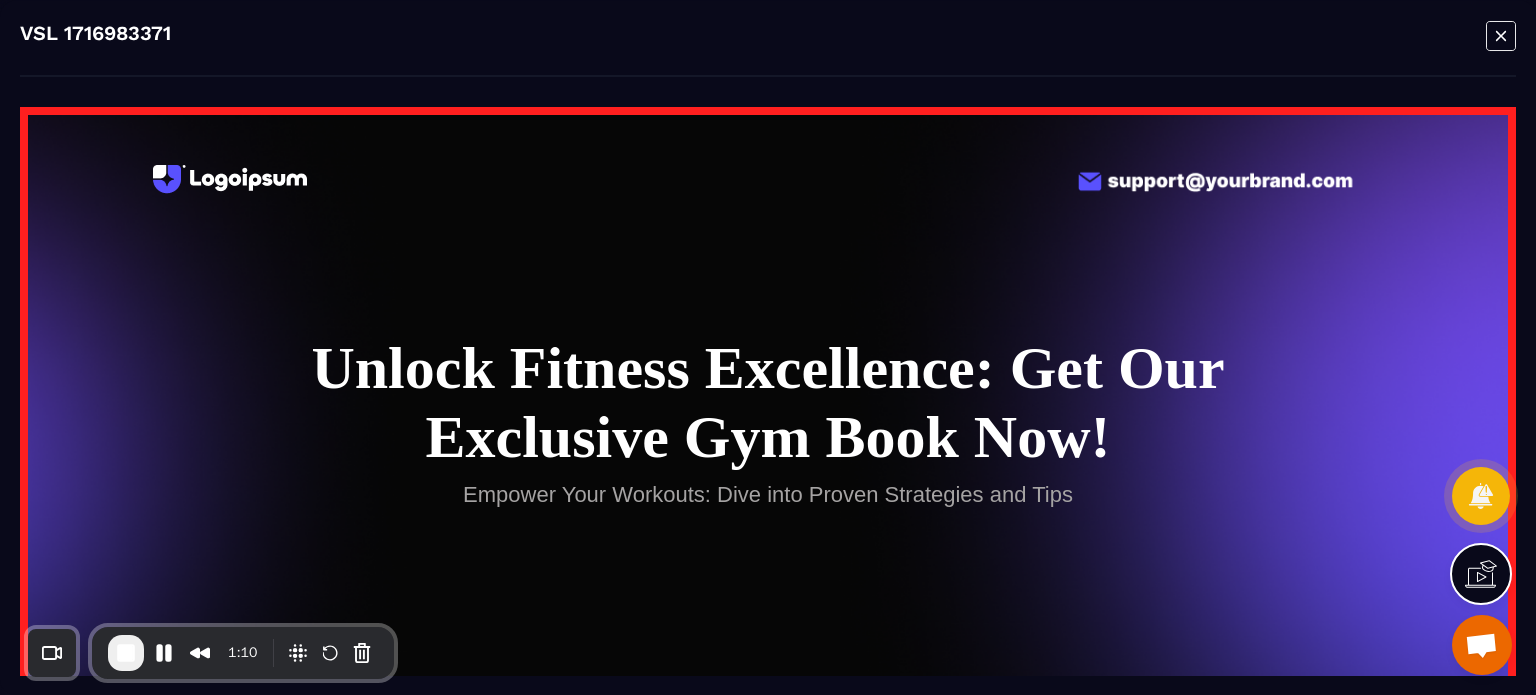 scroll, scrollTop: 0, scrollLeft: 0, axis: both 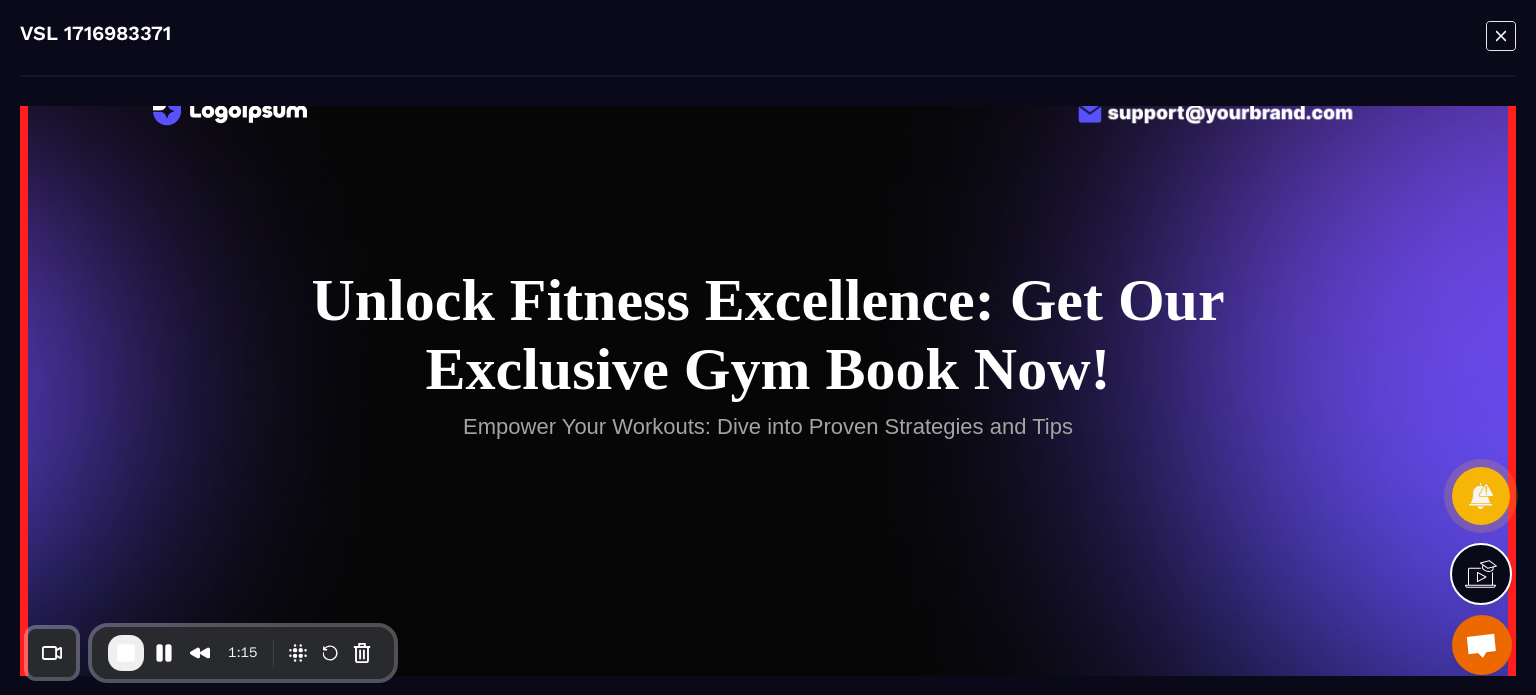 click 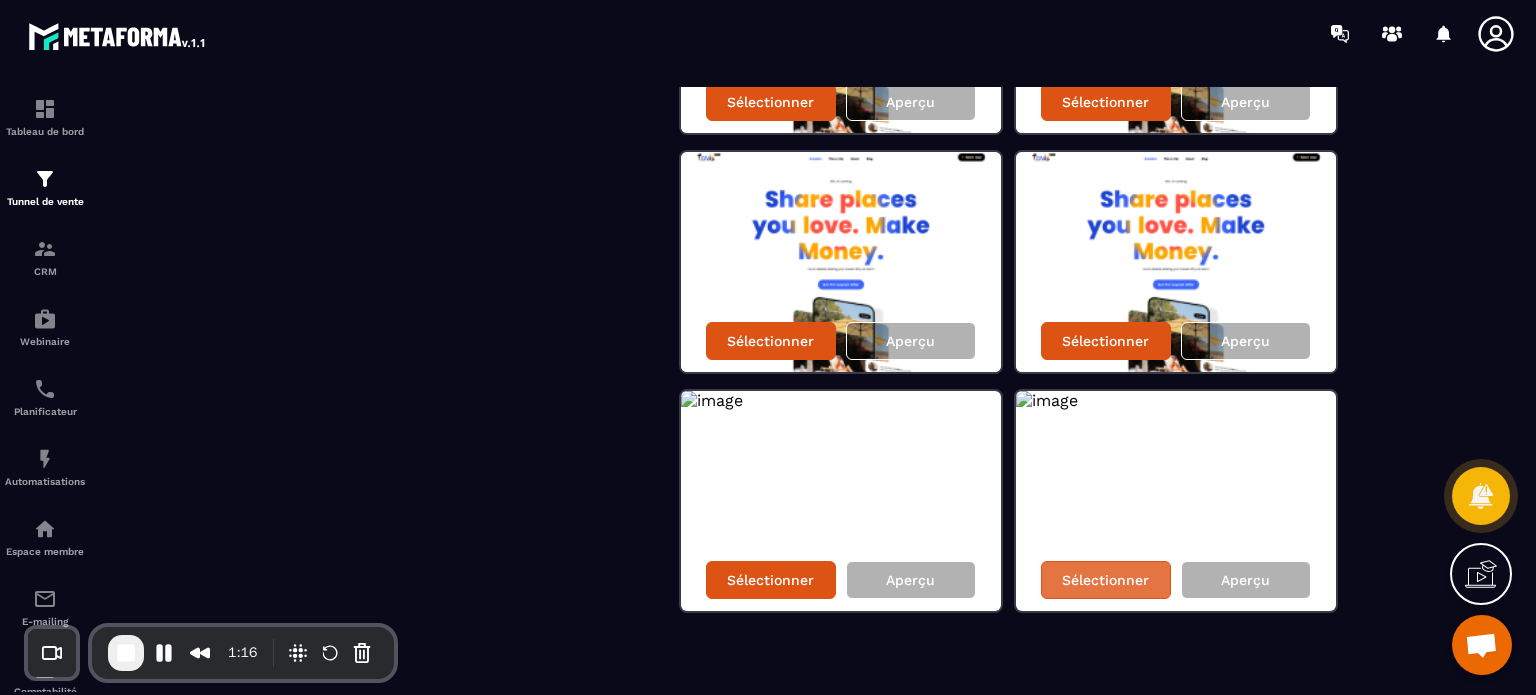 click on "Sélectionner" at bounding box center [1105, 580] 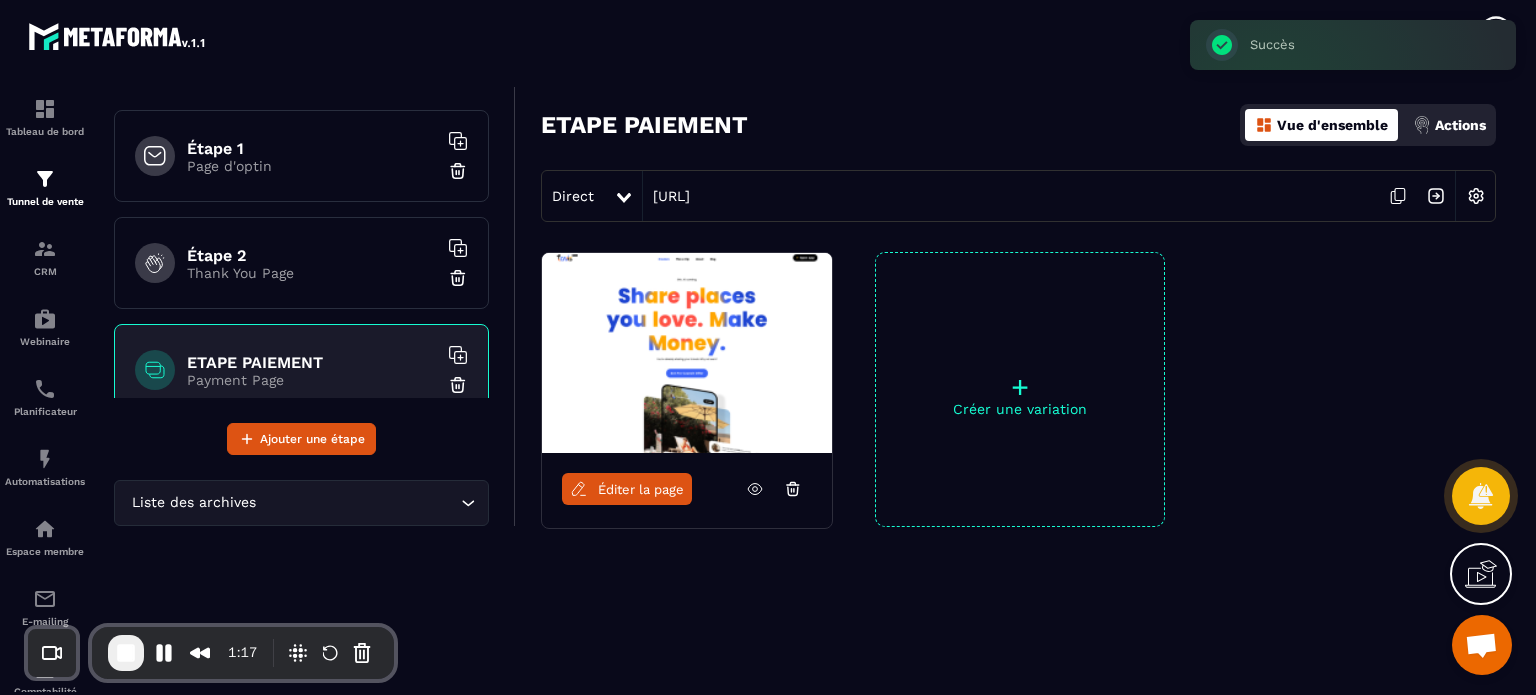 scroll, scrollTop: 104, scrollLeft: 0, axis: vertical 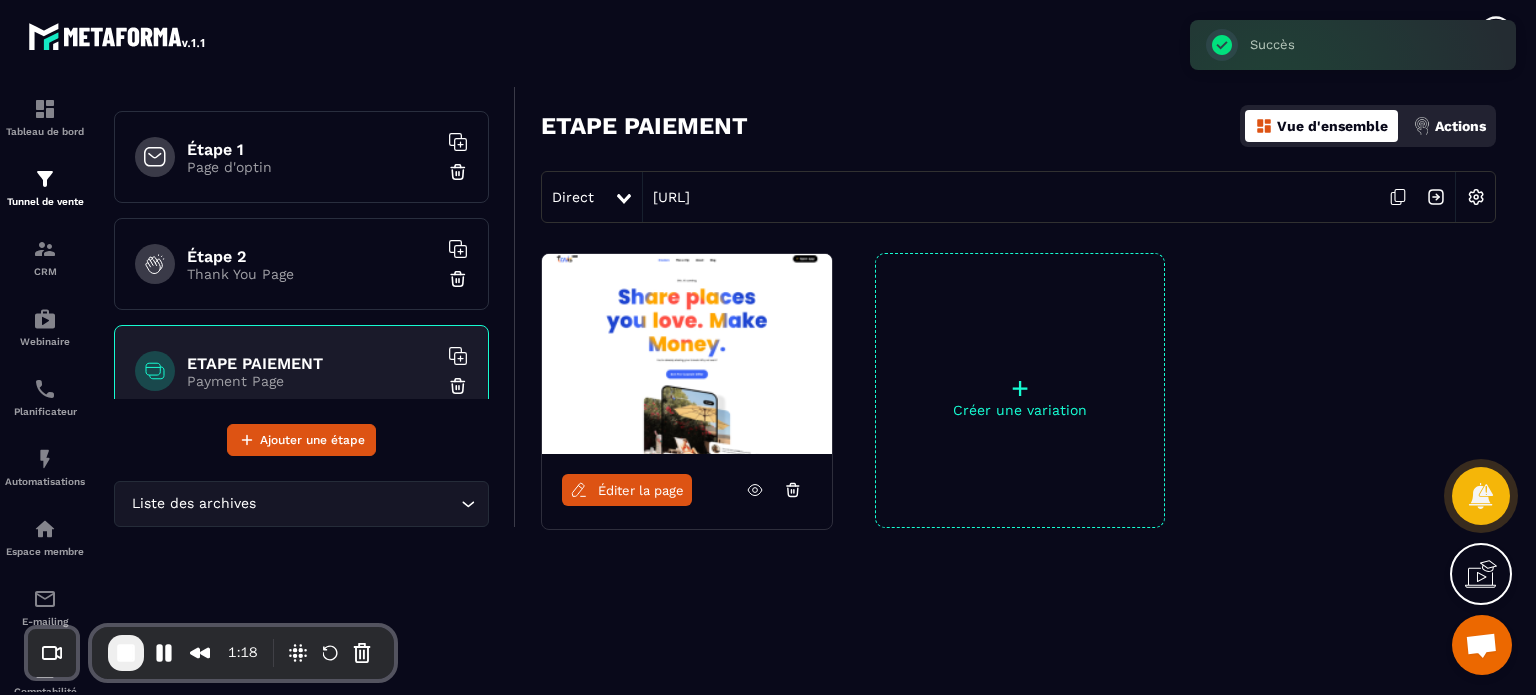 click on "Éditer la page" at bounding box center [641, 490] 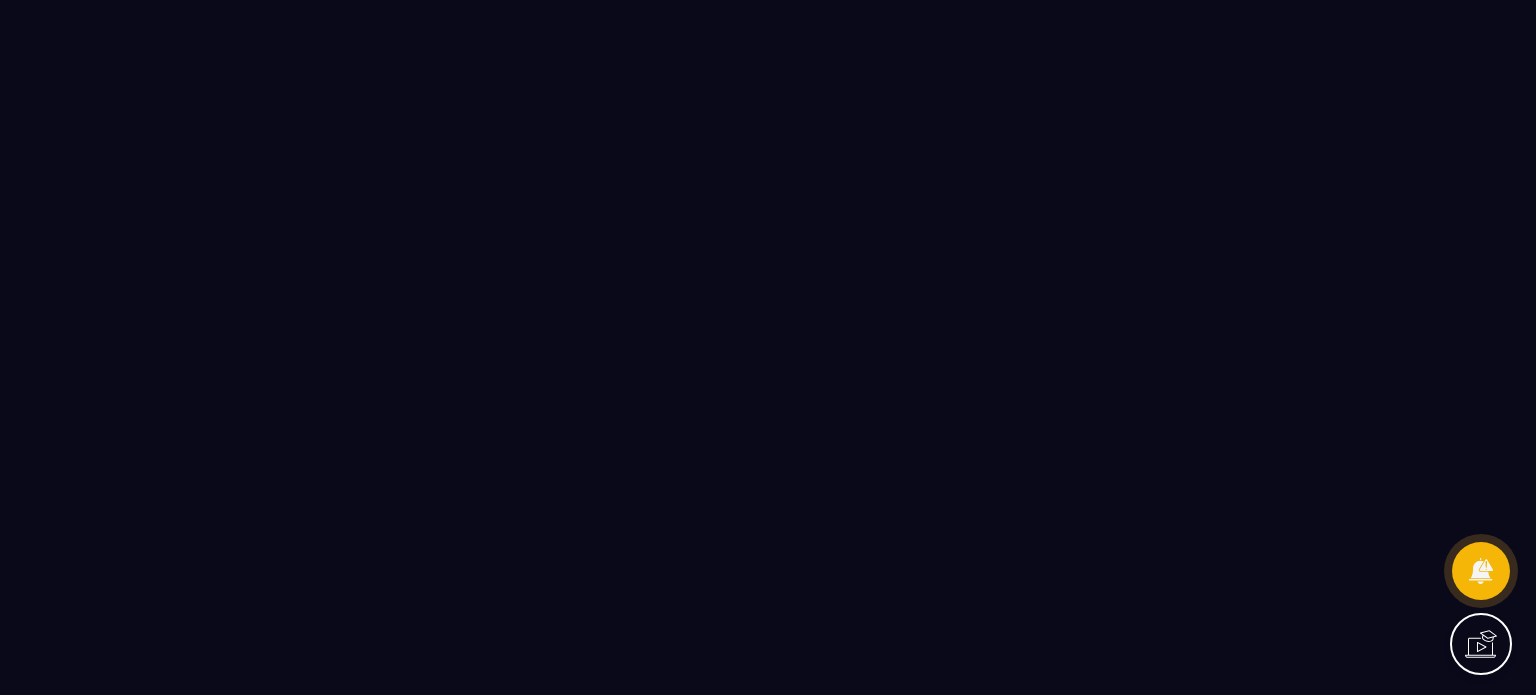 scroll, scrollTop: 0, scrollLeft: 0, axis: both 